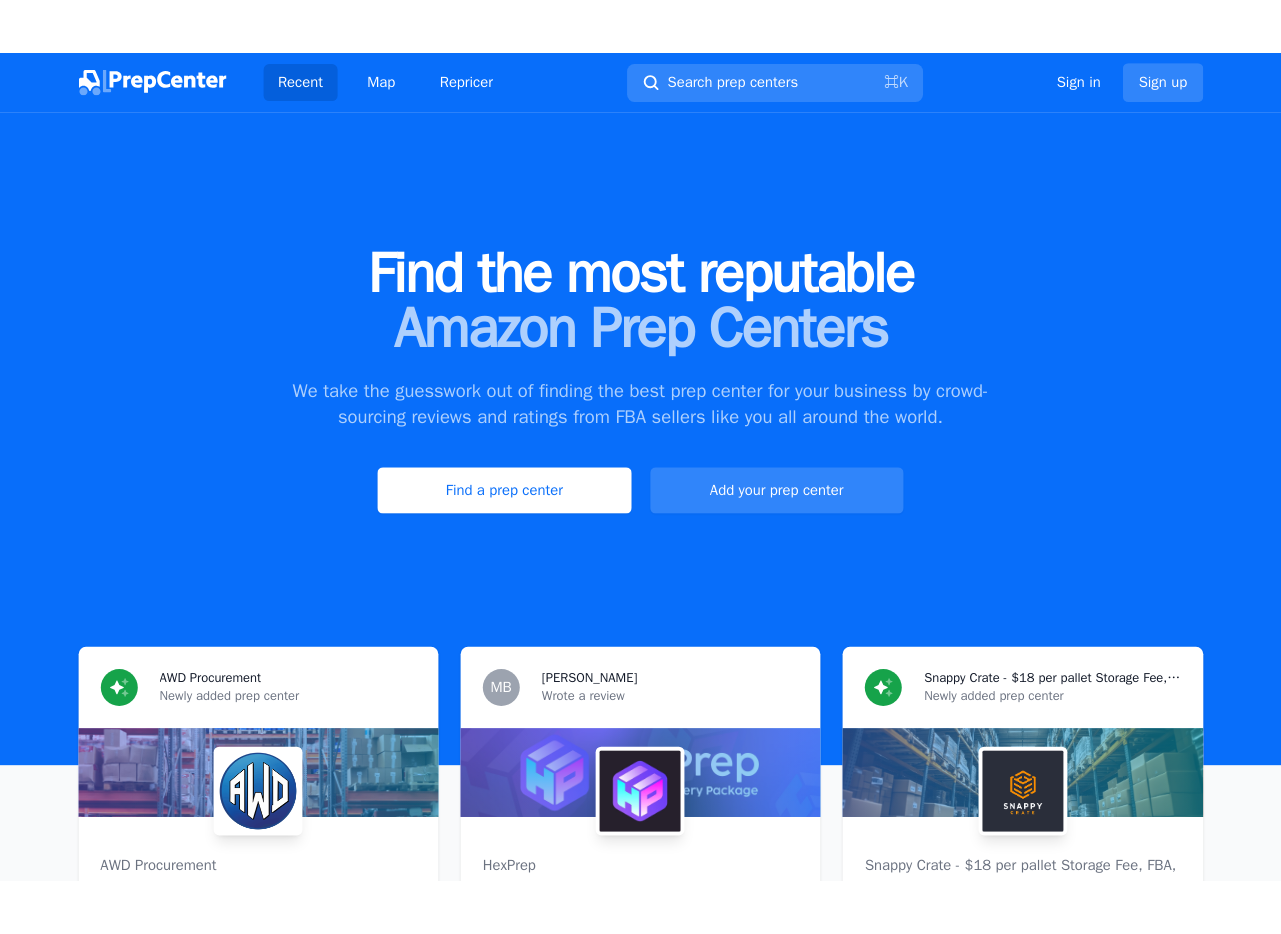 scroll, scrollTop: 0, scrollLeft: 0, axis: both 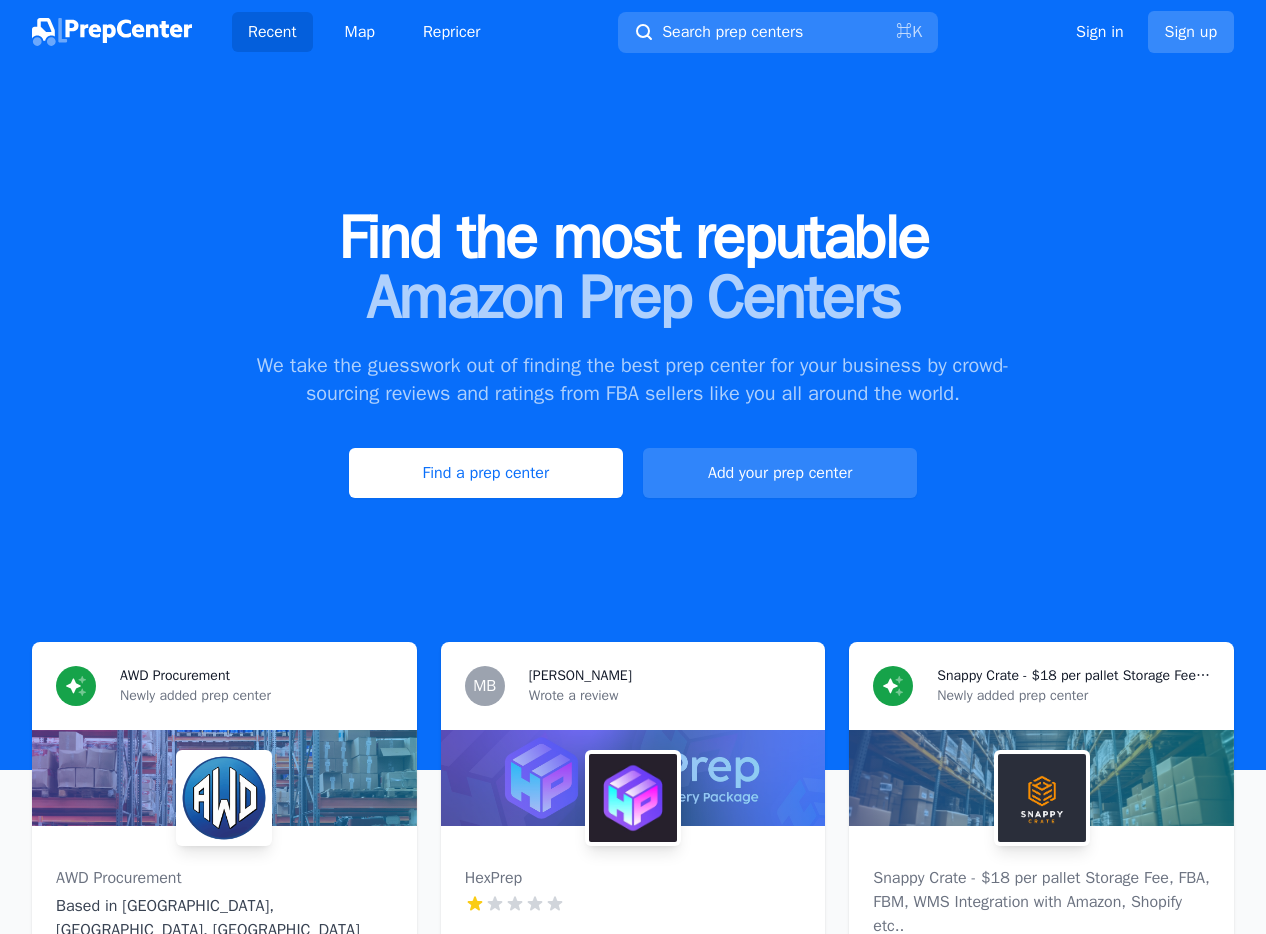 click on "Sign up" at bounding box center (1191, 32) 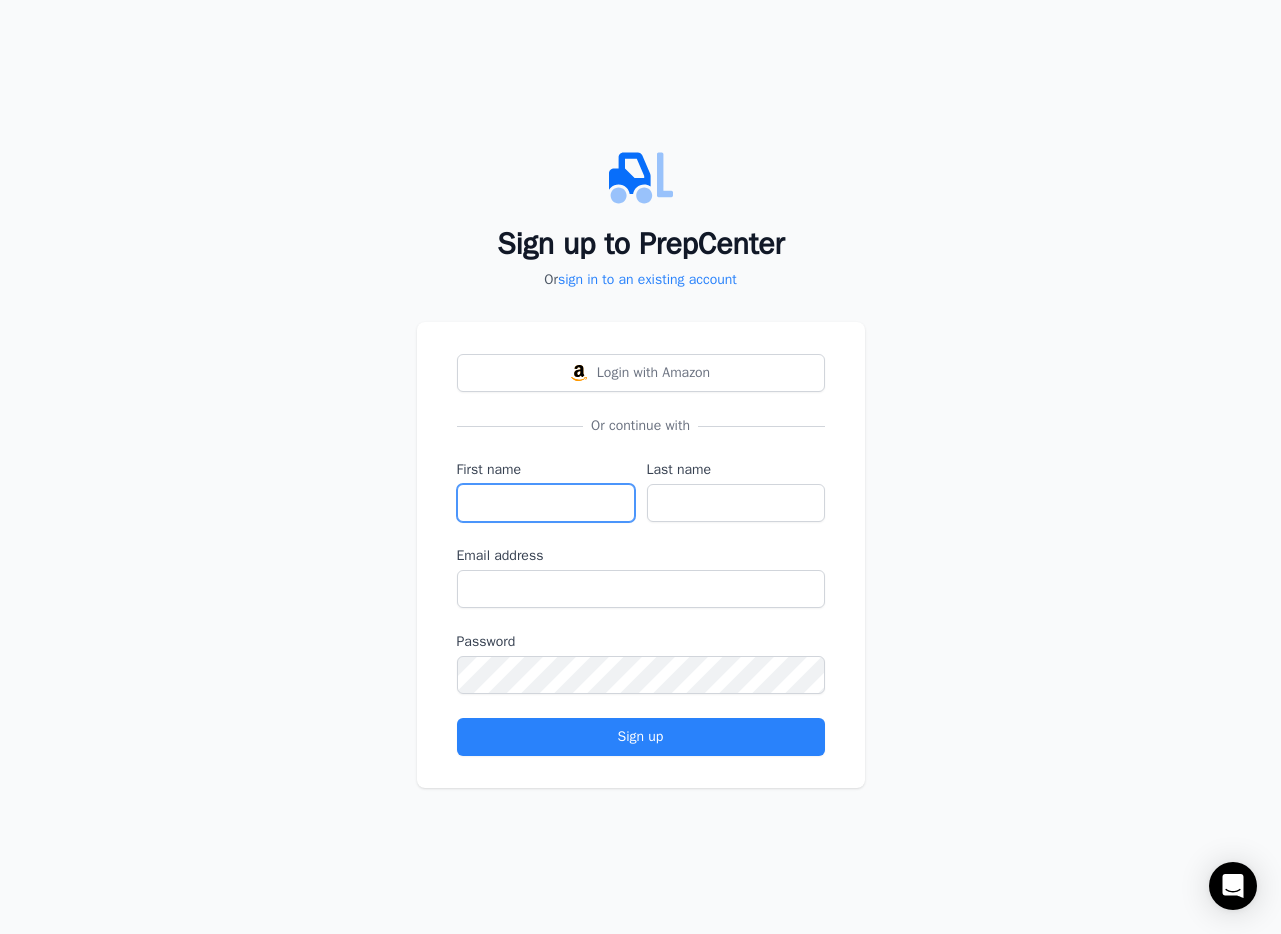 click on "First name" at bounding box center [546, 503] 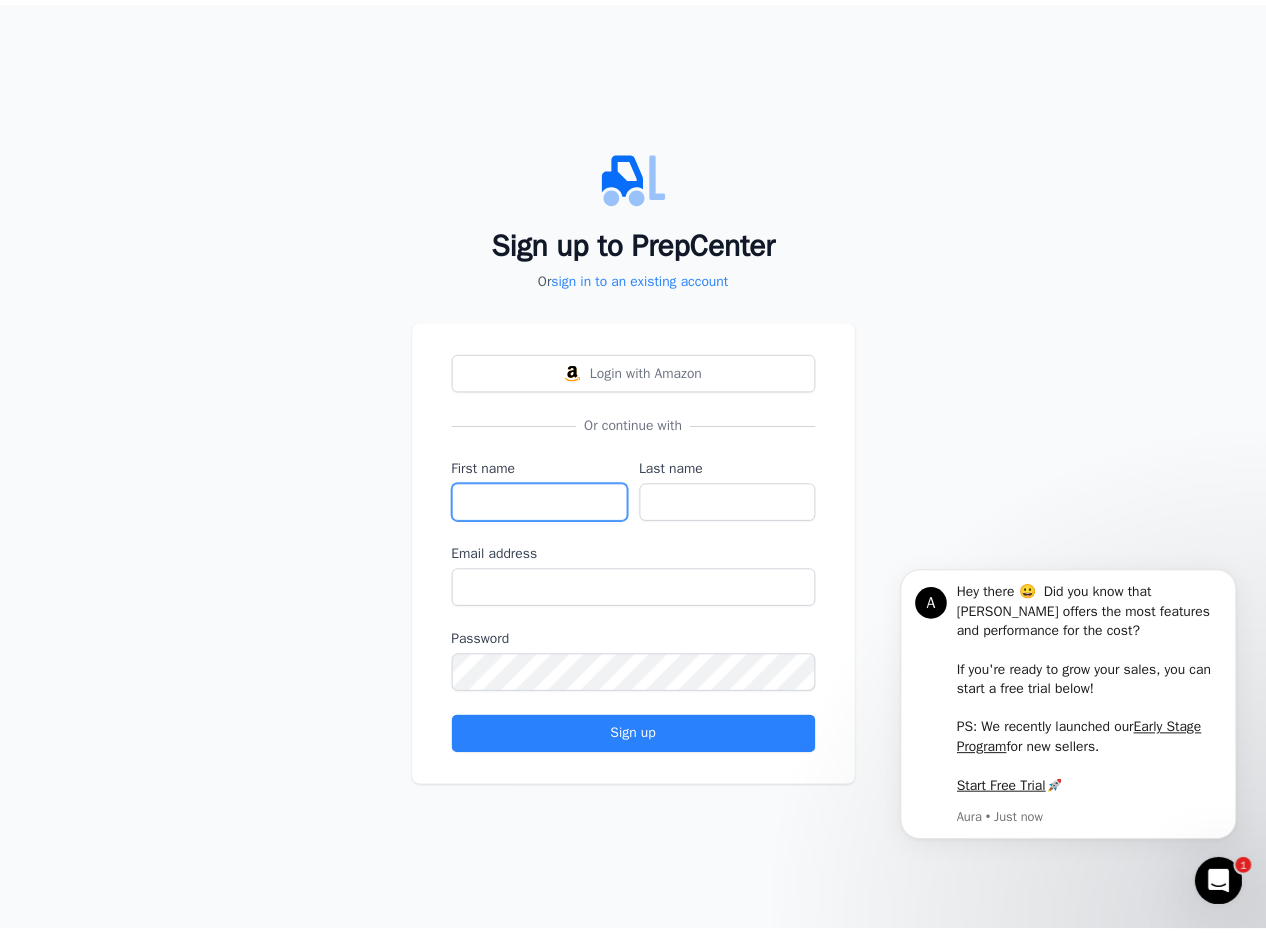 scroll, scrollTop: 0, scrollLeft: 0, axis: both 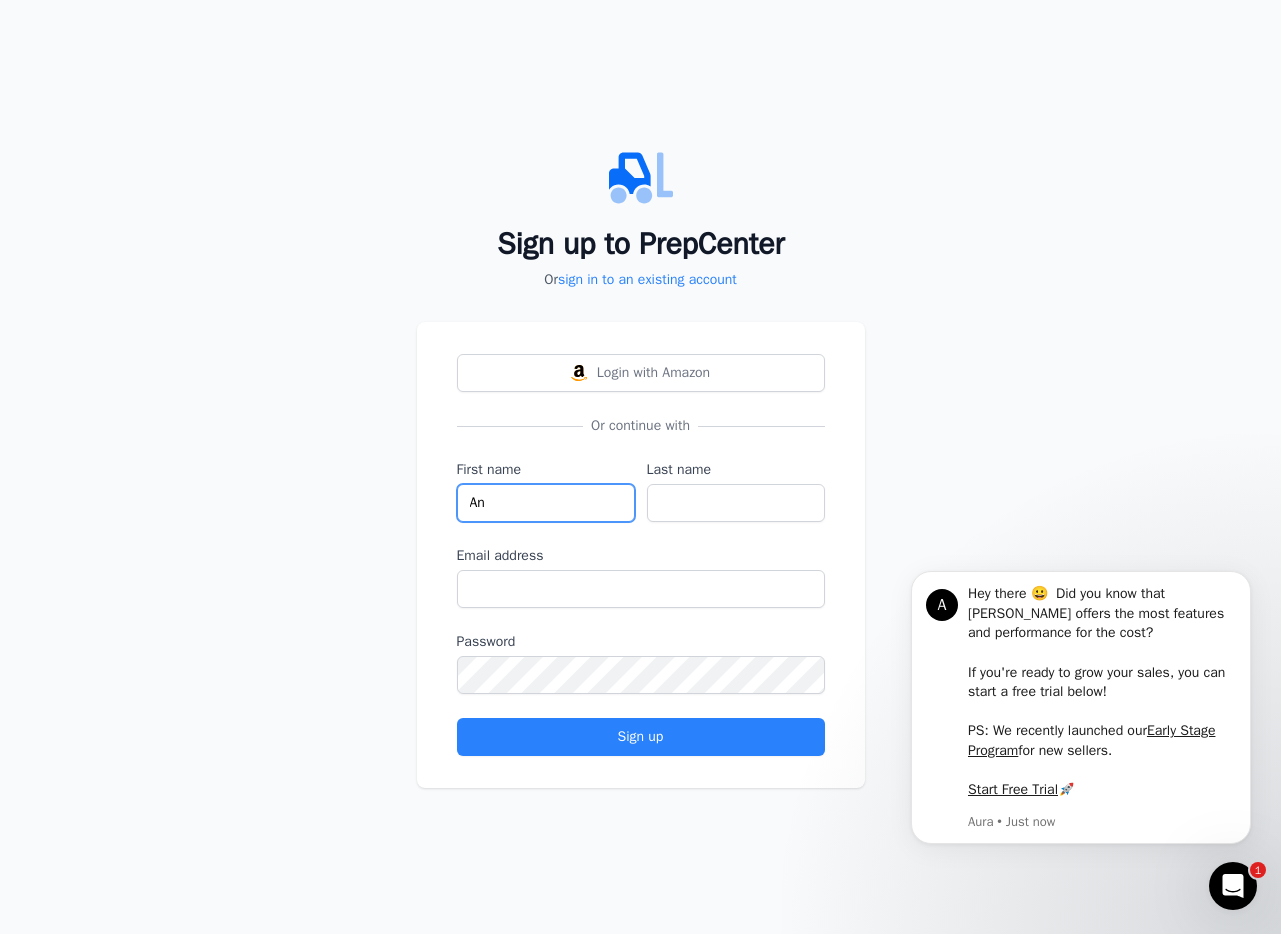 type on "A" 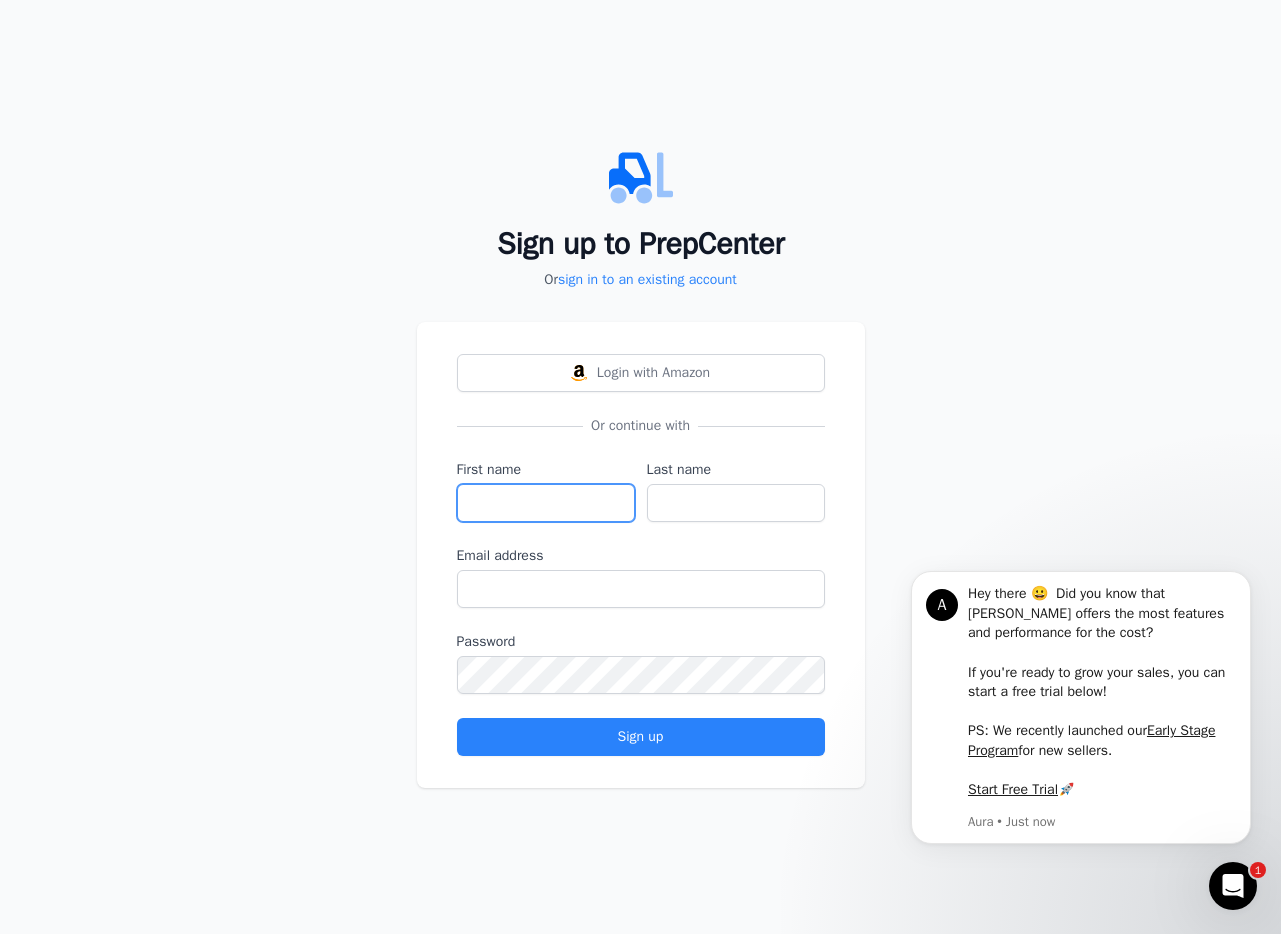 click on "First name" at bounding box center (546, 503) 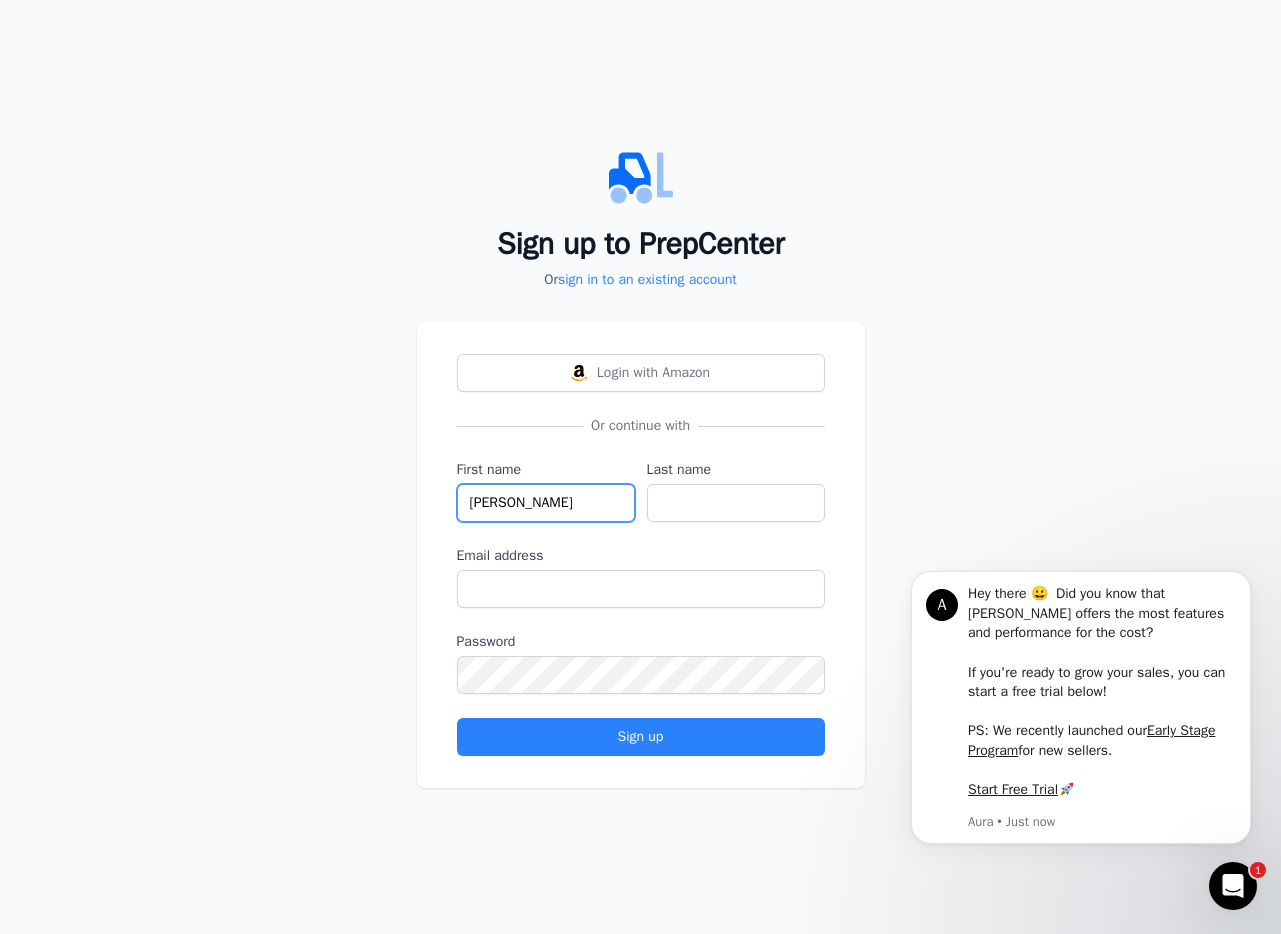 type on "[PERSON_NAME]" 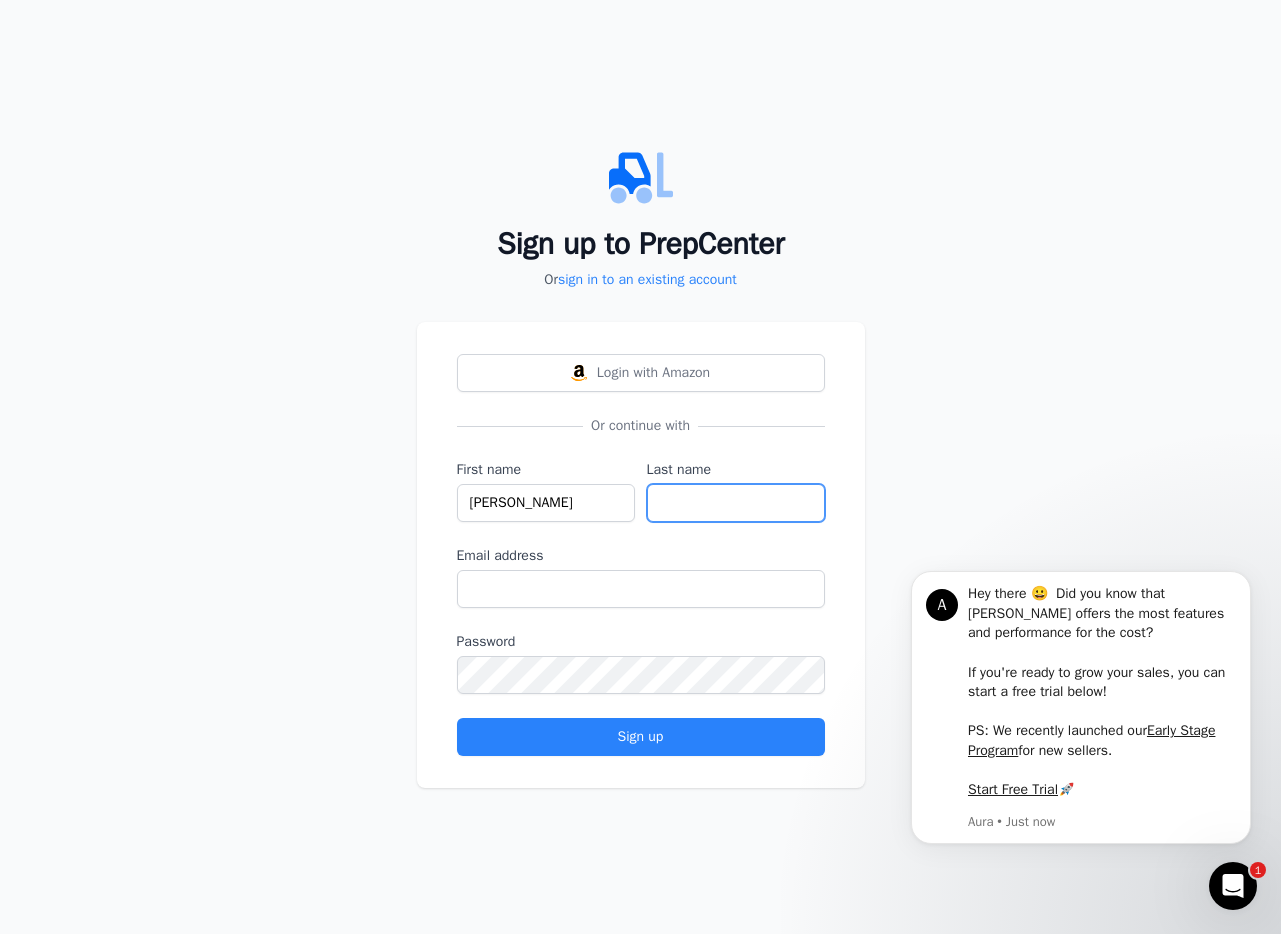 type on "w" 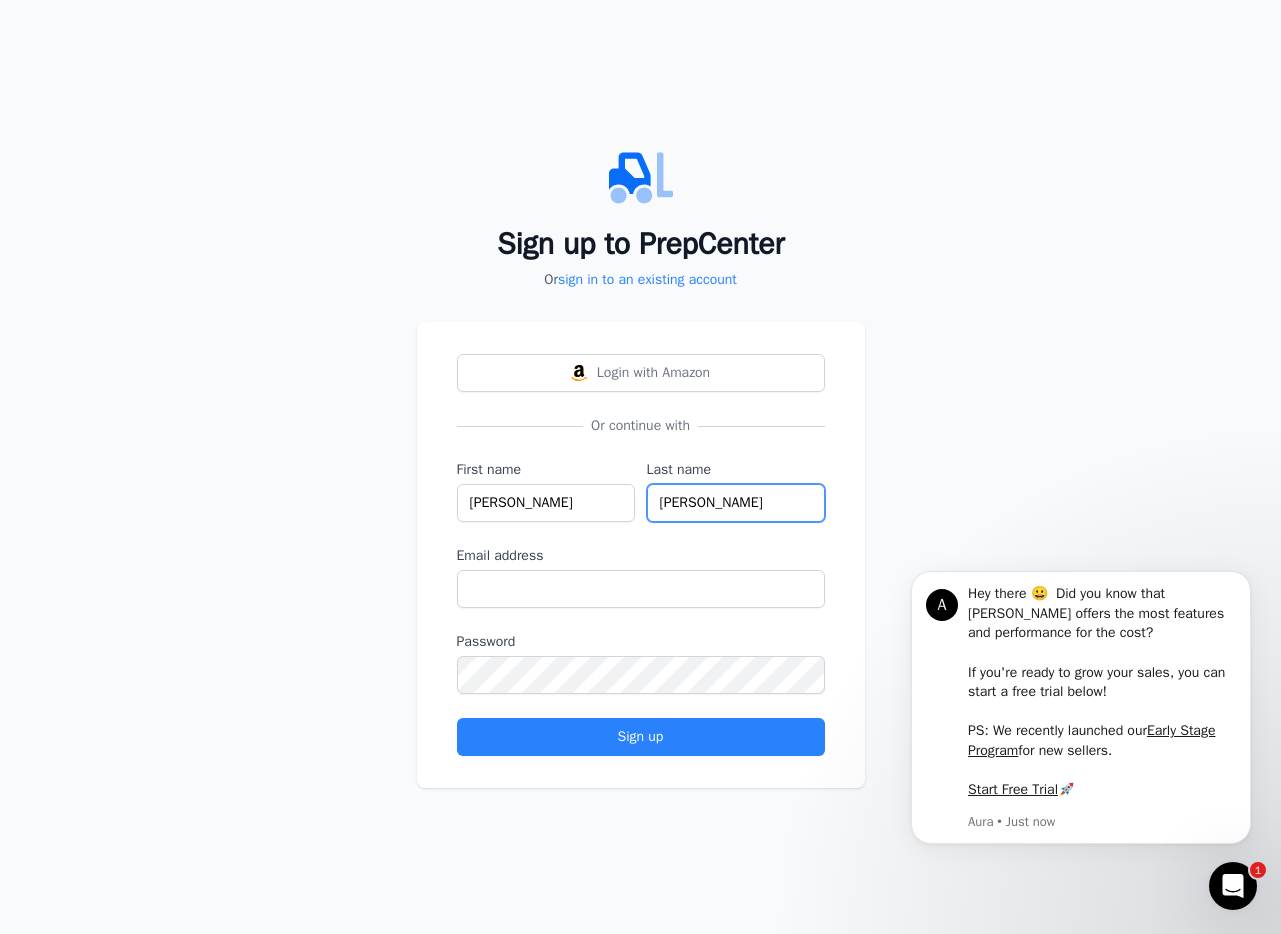 type on "[PERSON_NAME]" 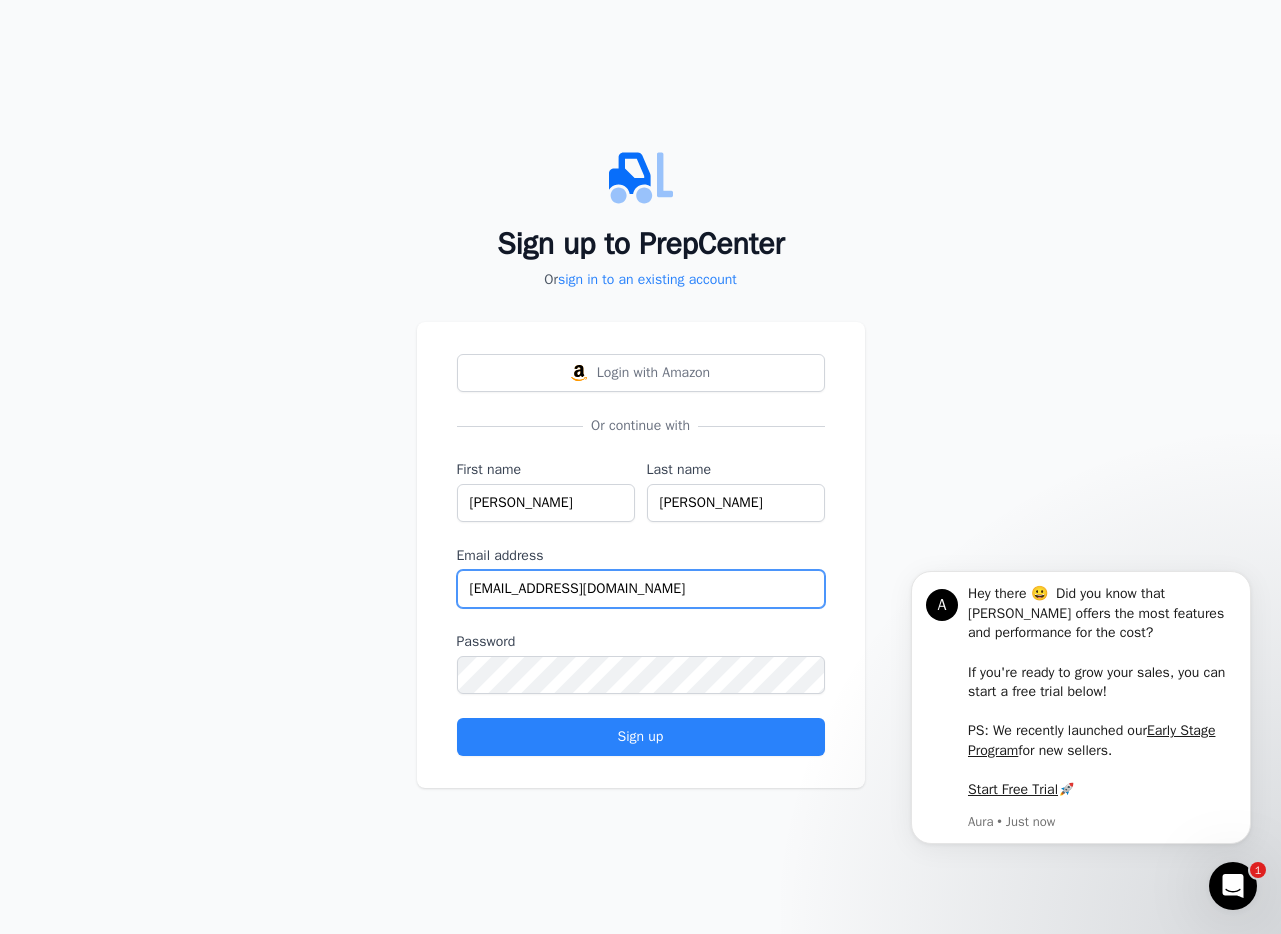type on "[EMAIL_ADDRESS][DOMAIN_NAME]" 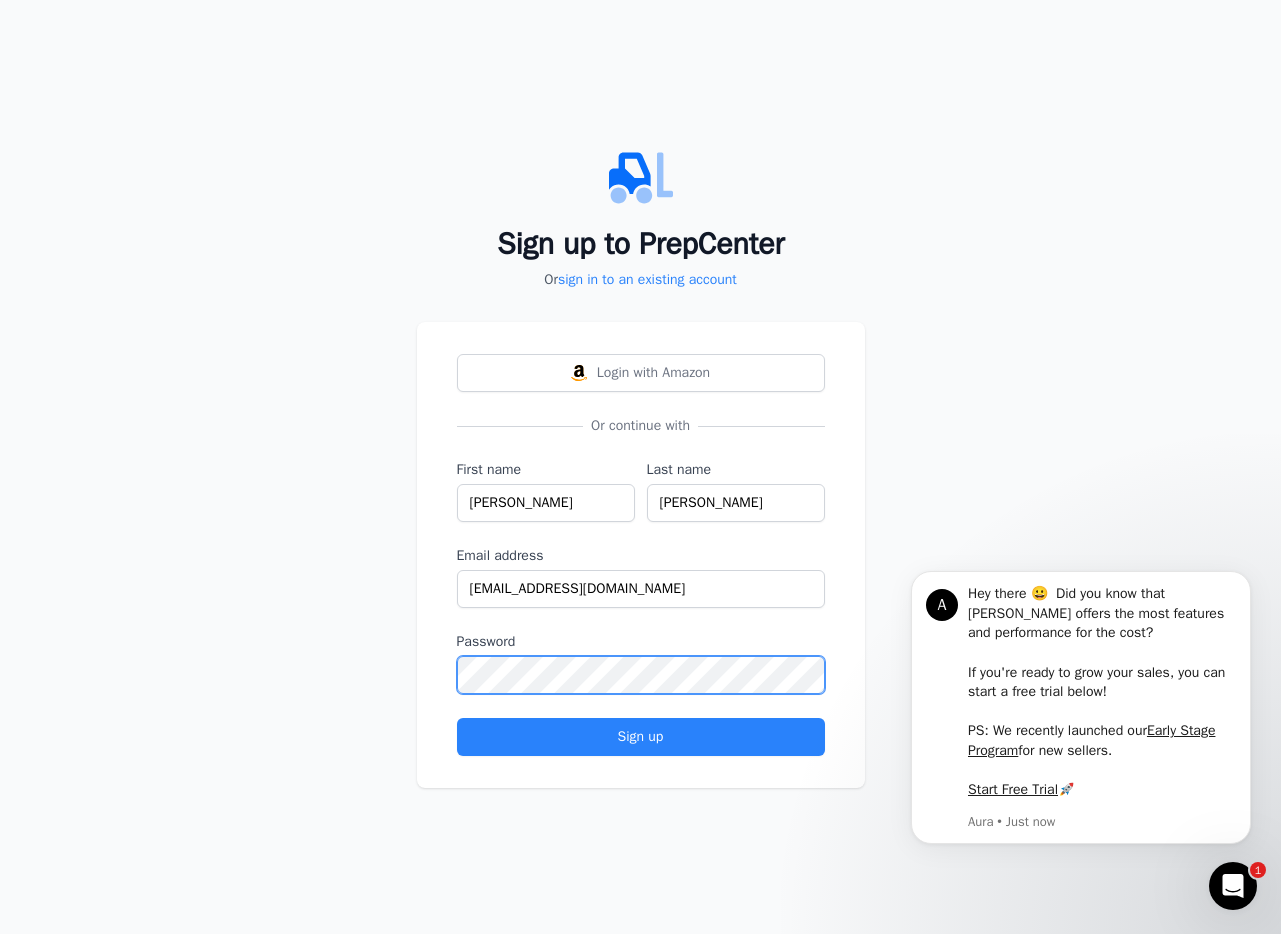 click on "Sign up" at bounding box center (641, 737) 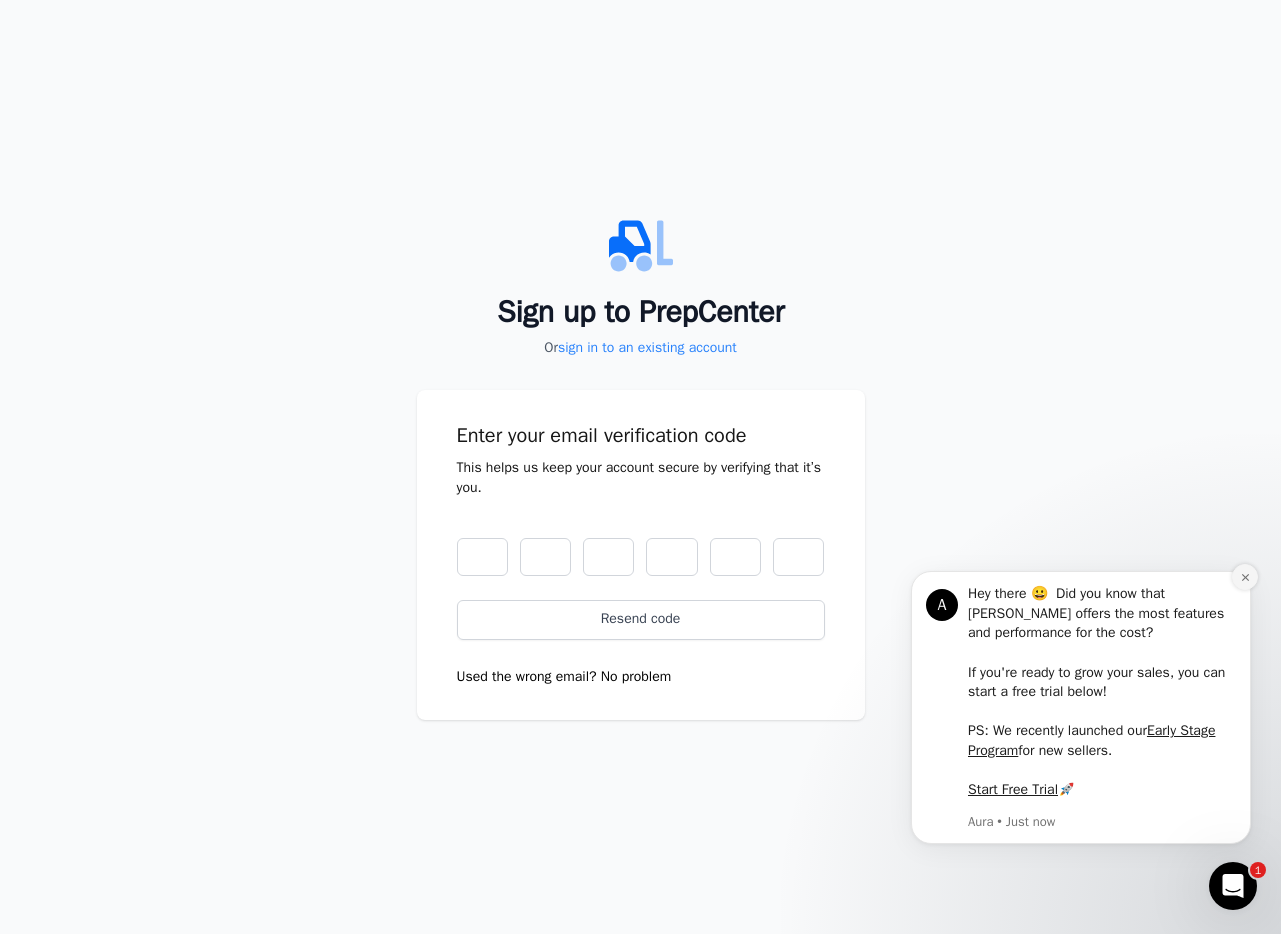 click at bounding box center (1245, 577) 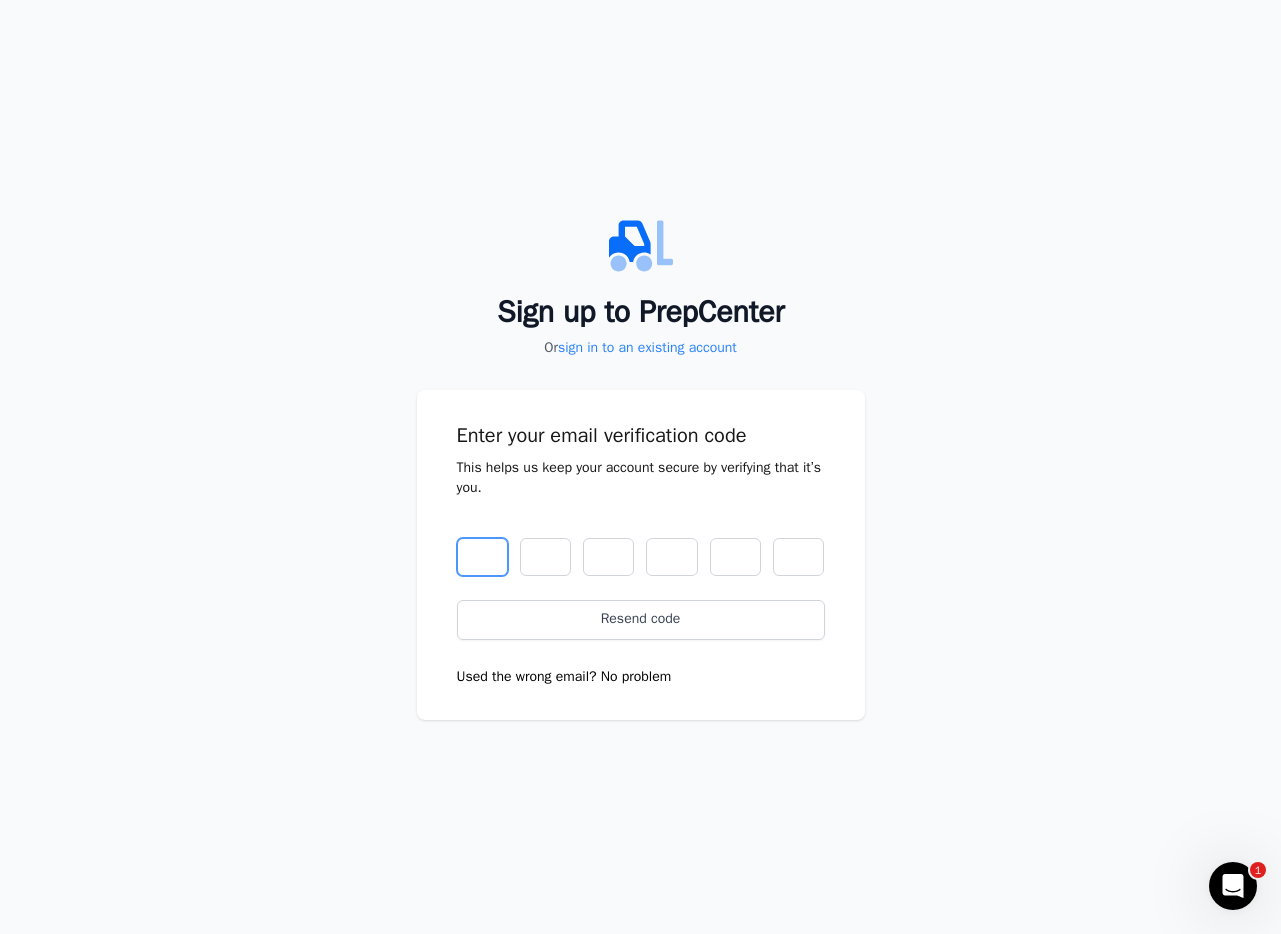 click at bounding box center (482, 557) 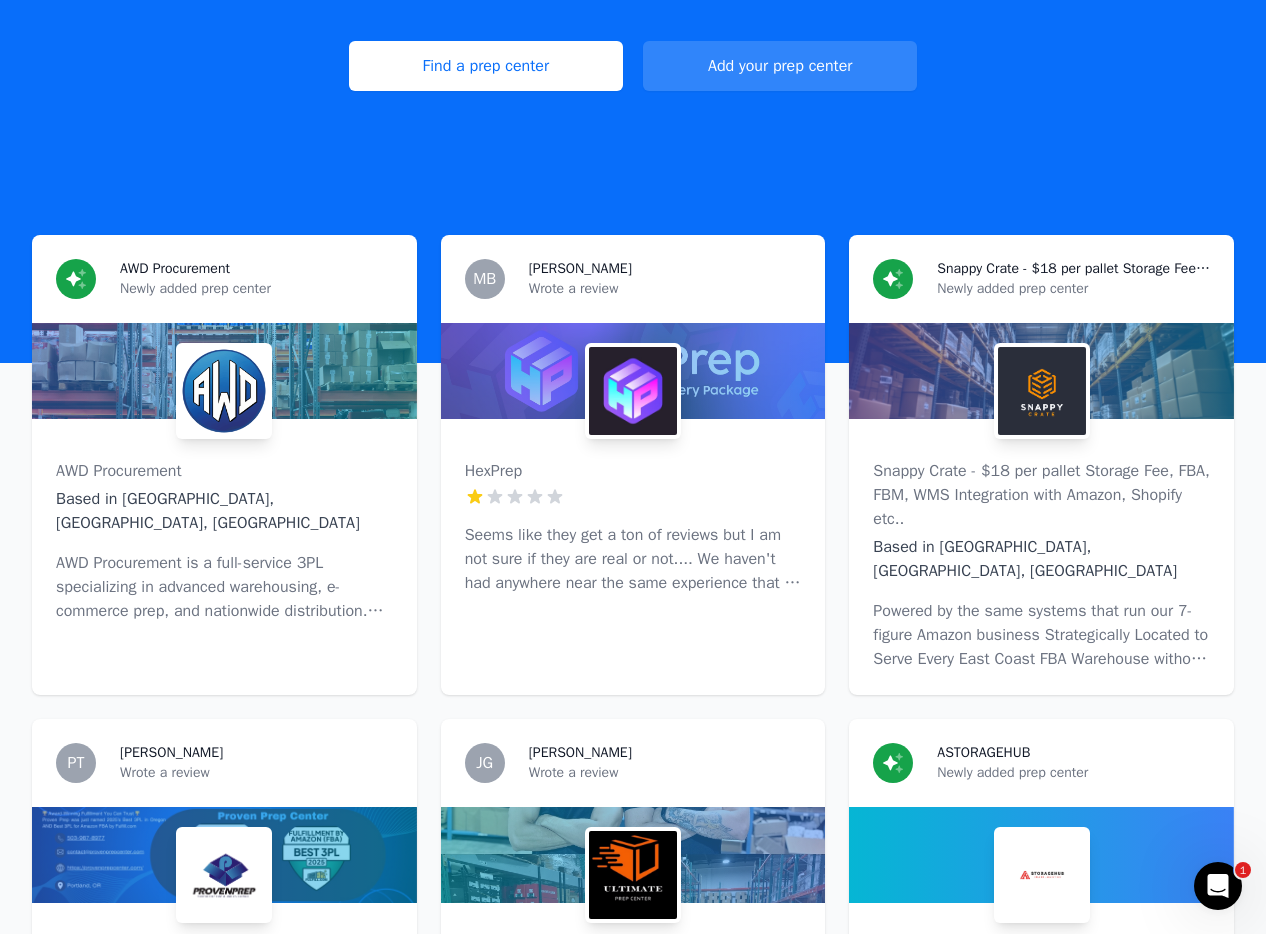 scroll, scrollTop: 460, scrollLeft: 0, axis: vertical 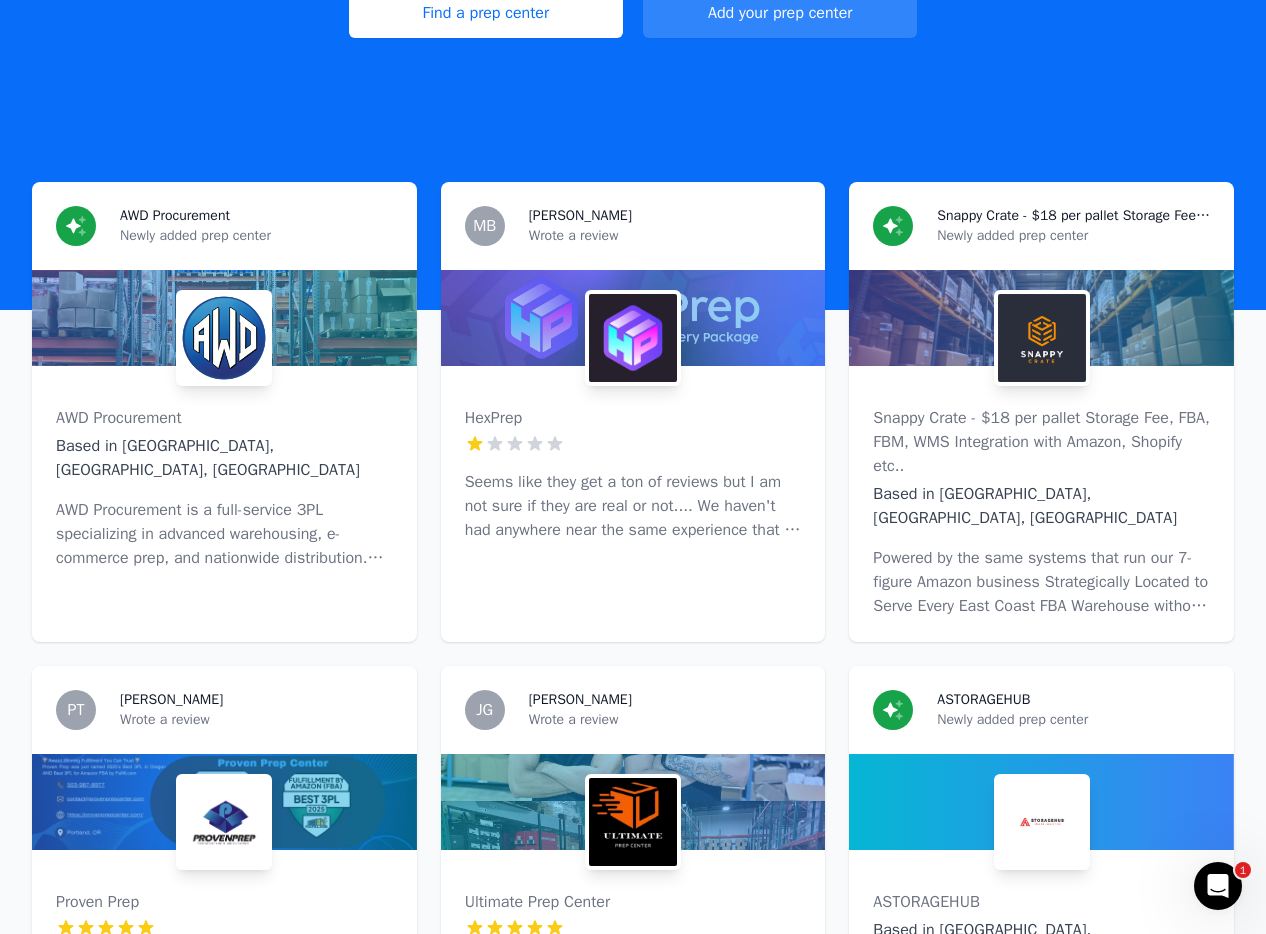 click at bounding box center (224, 318) 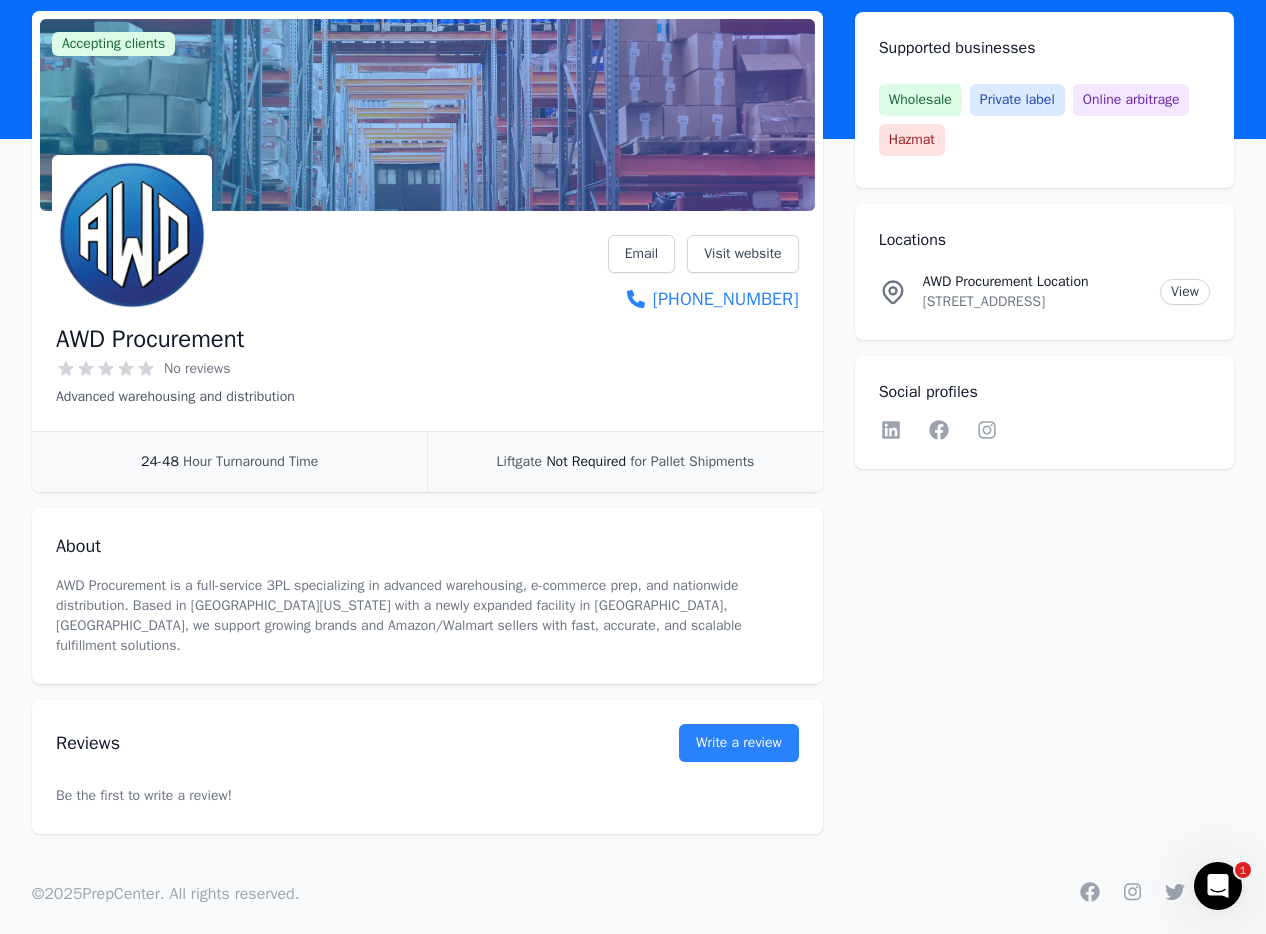scroll, scrollTop: 0, scrollLeft: 0, axis: both 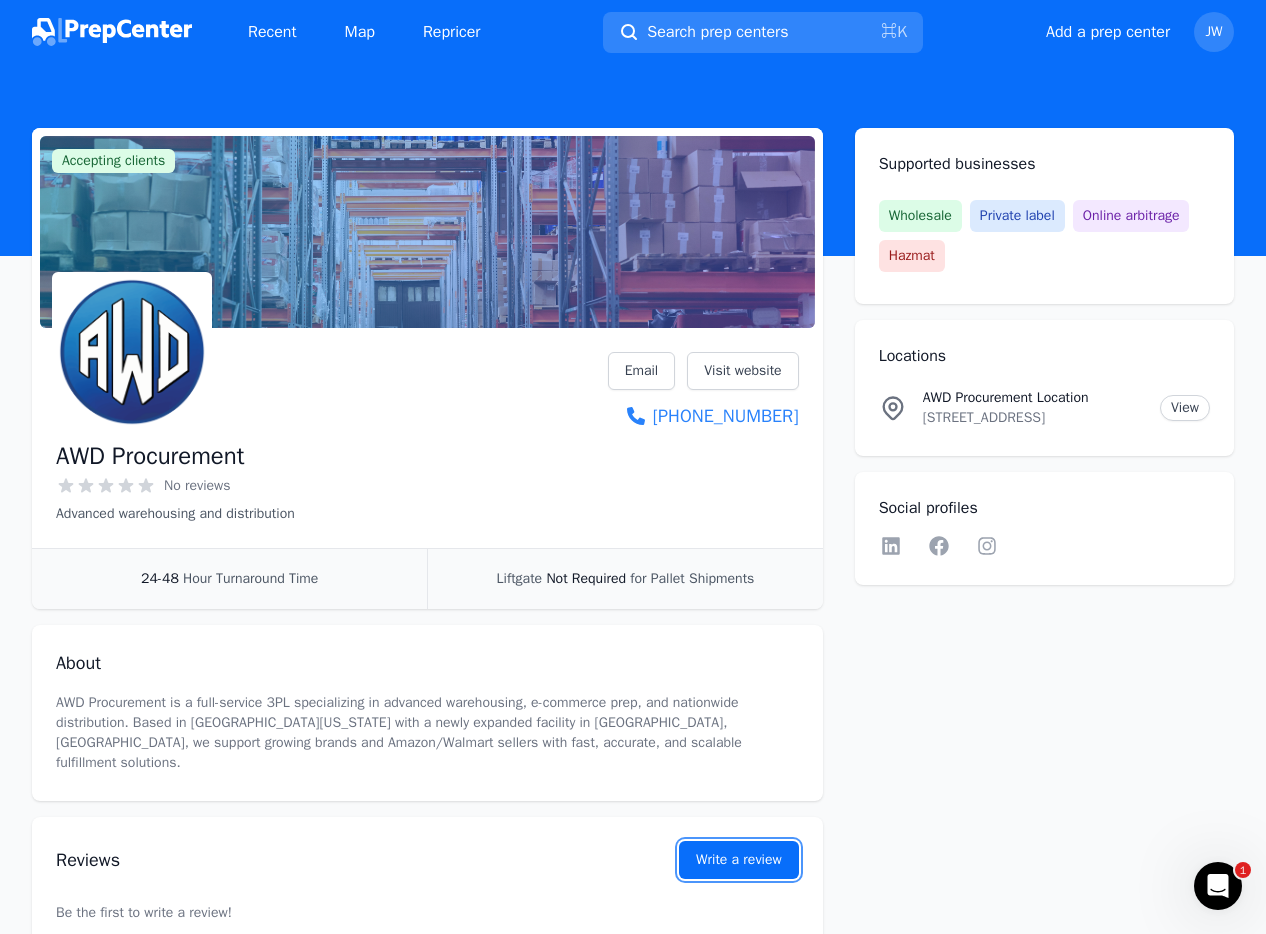 click on "Write a review" at bounding box center (739, 860) 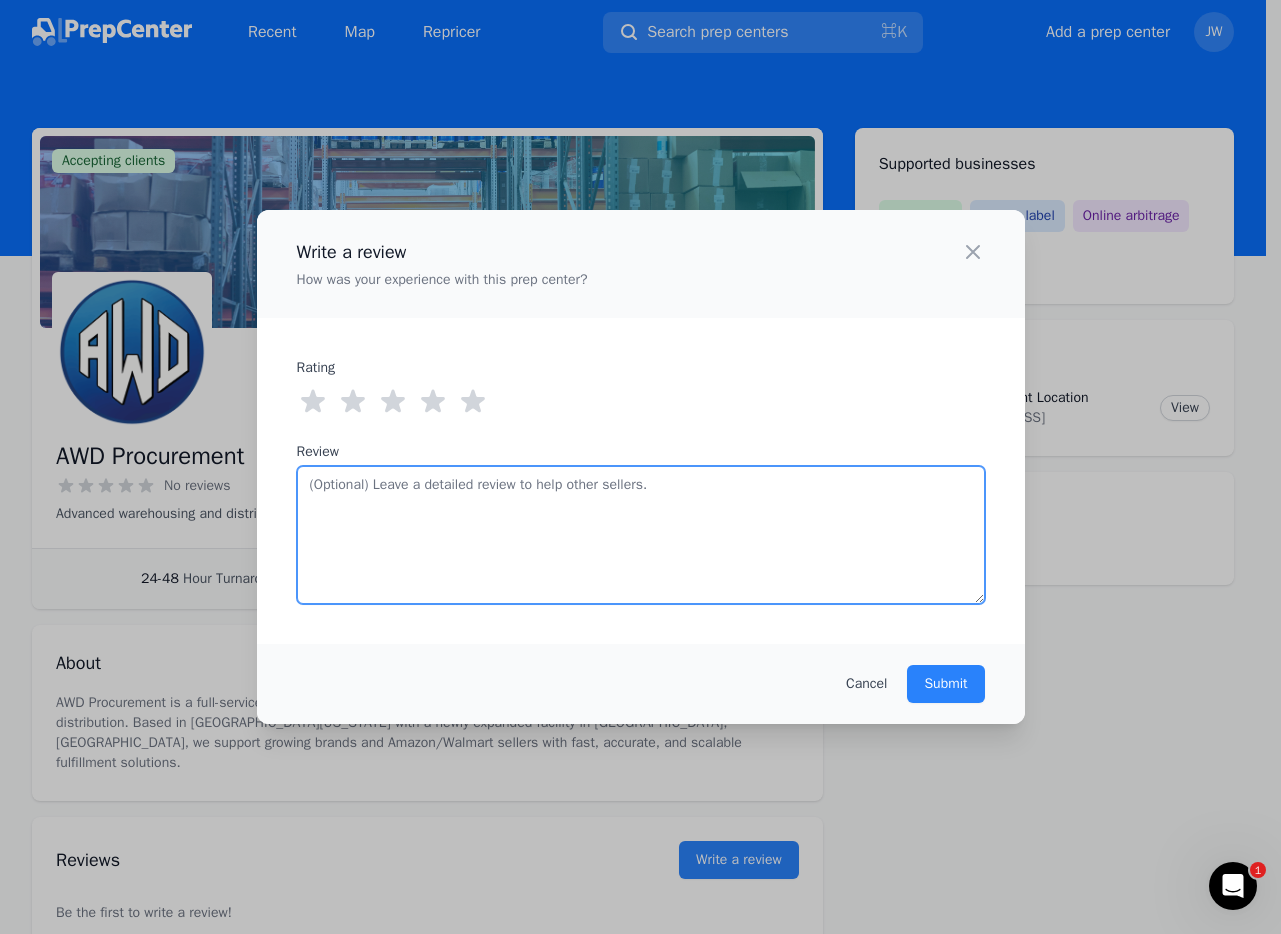 click on "Review" at bounding box center [641, 535] 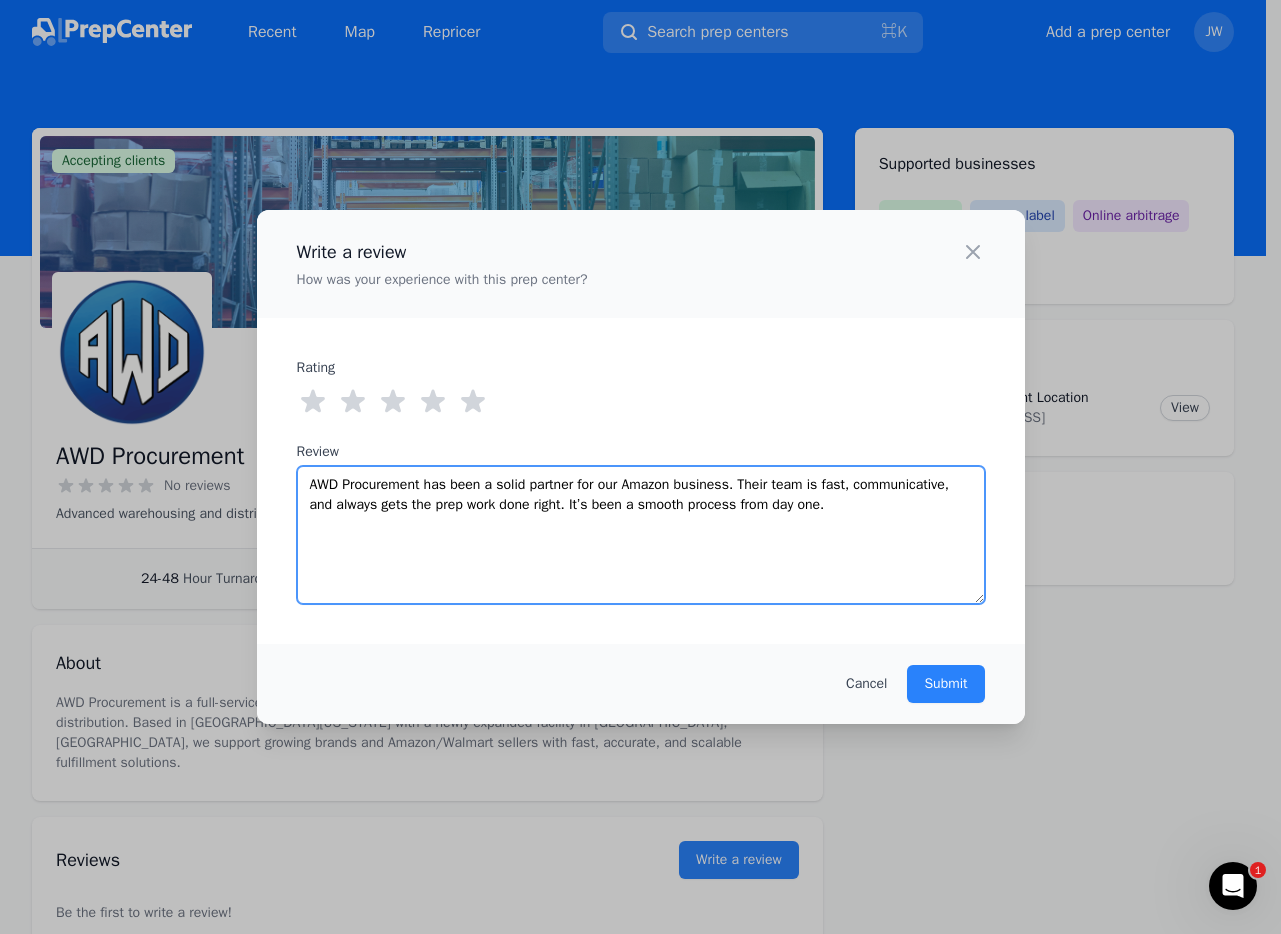 type on "AWD Procurement has been a solid partner for our Amazon business. Their team is fast, communicative, and always gets the prep work done right. It’s been a smooth process from day one." 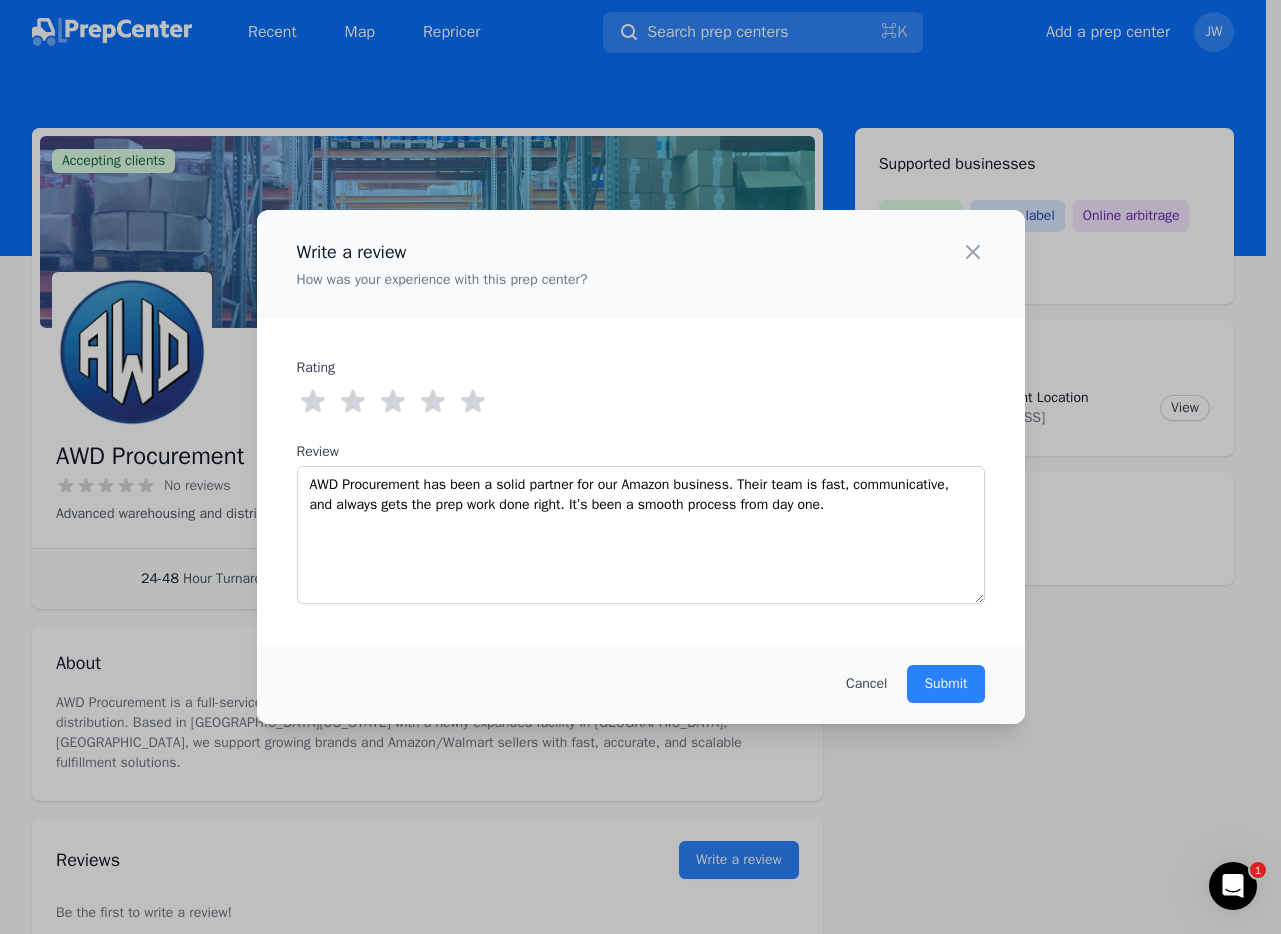 click 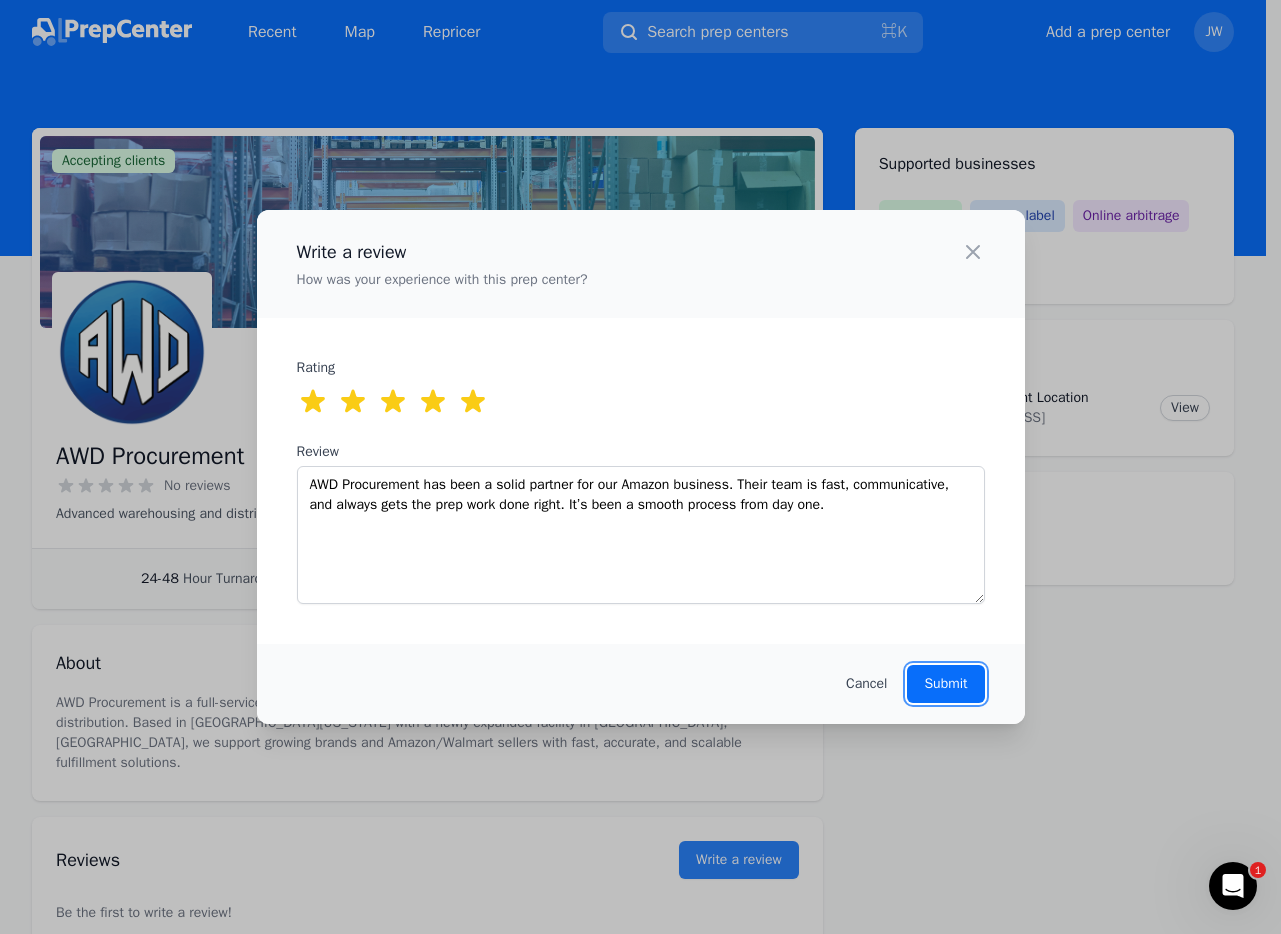 click on "Submit" at bounding box center (945, 684) 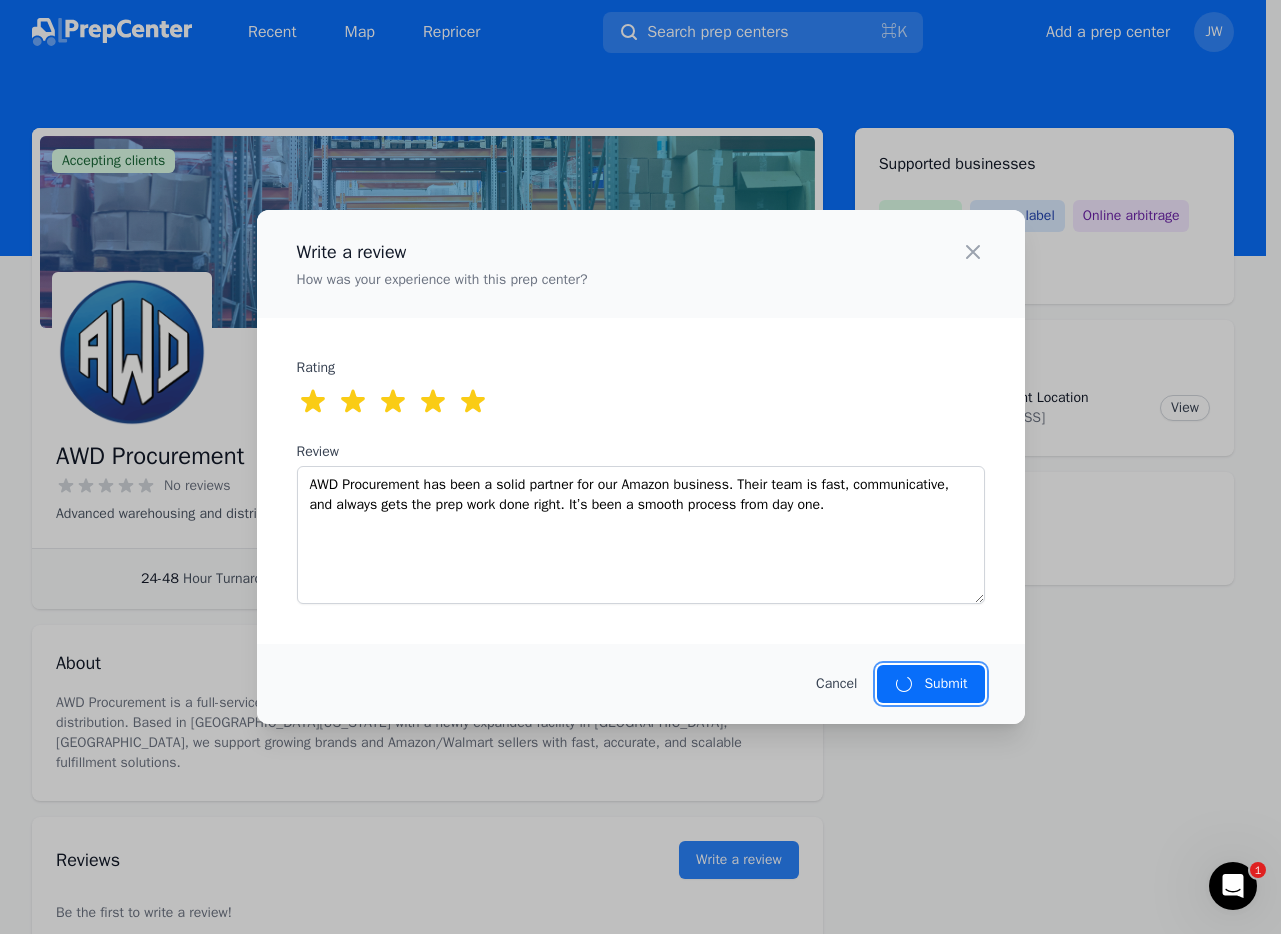 type 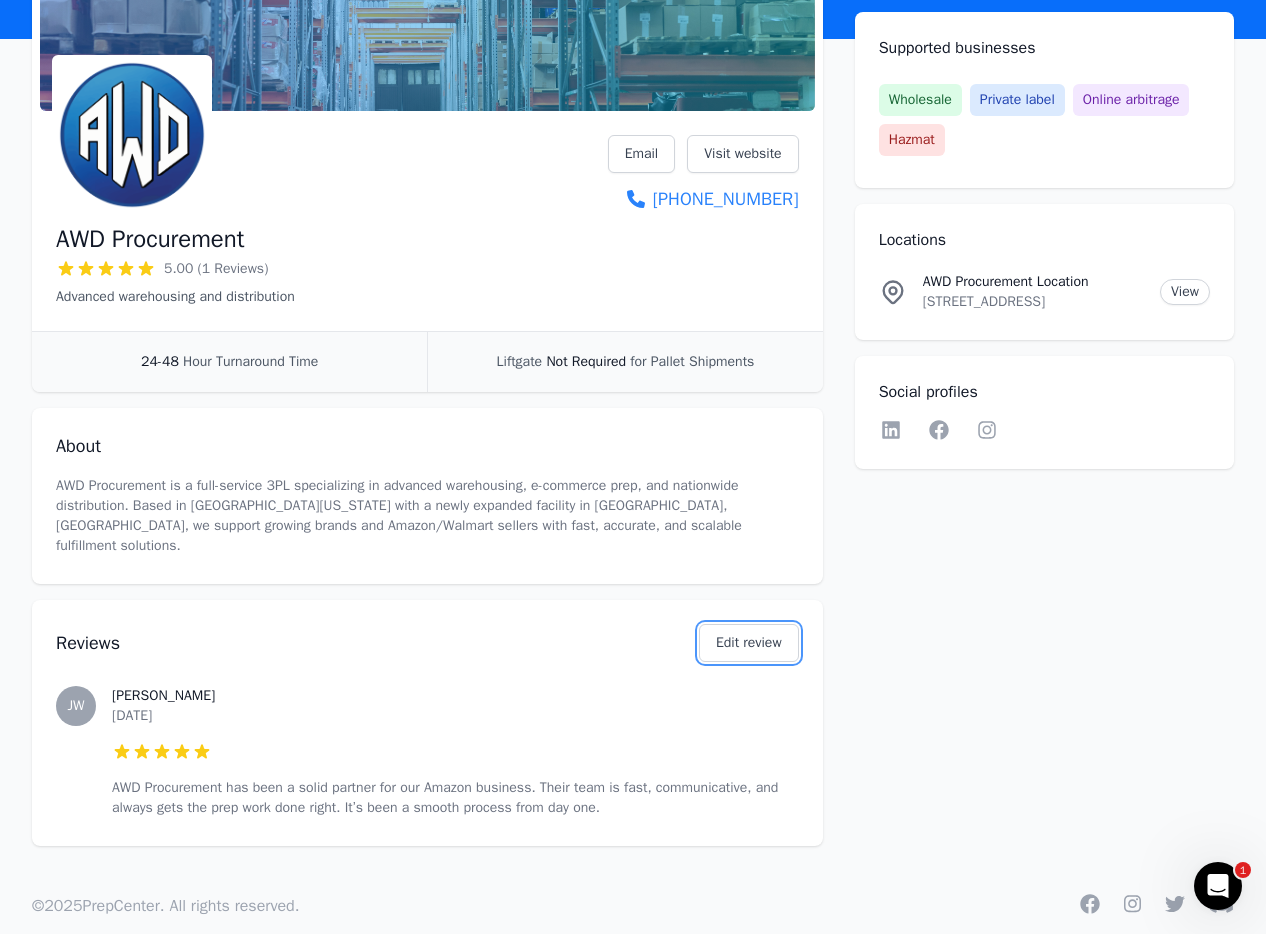 scroll, scrollTop: 0, scrollLeft: 0, axis: both 